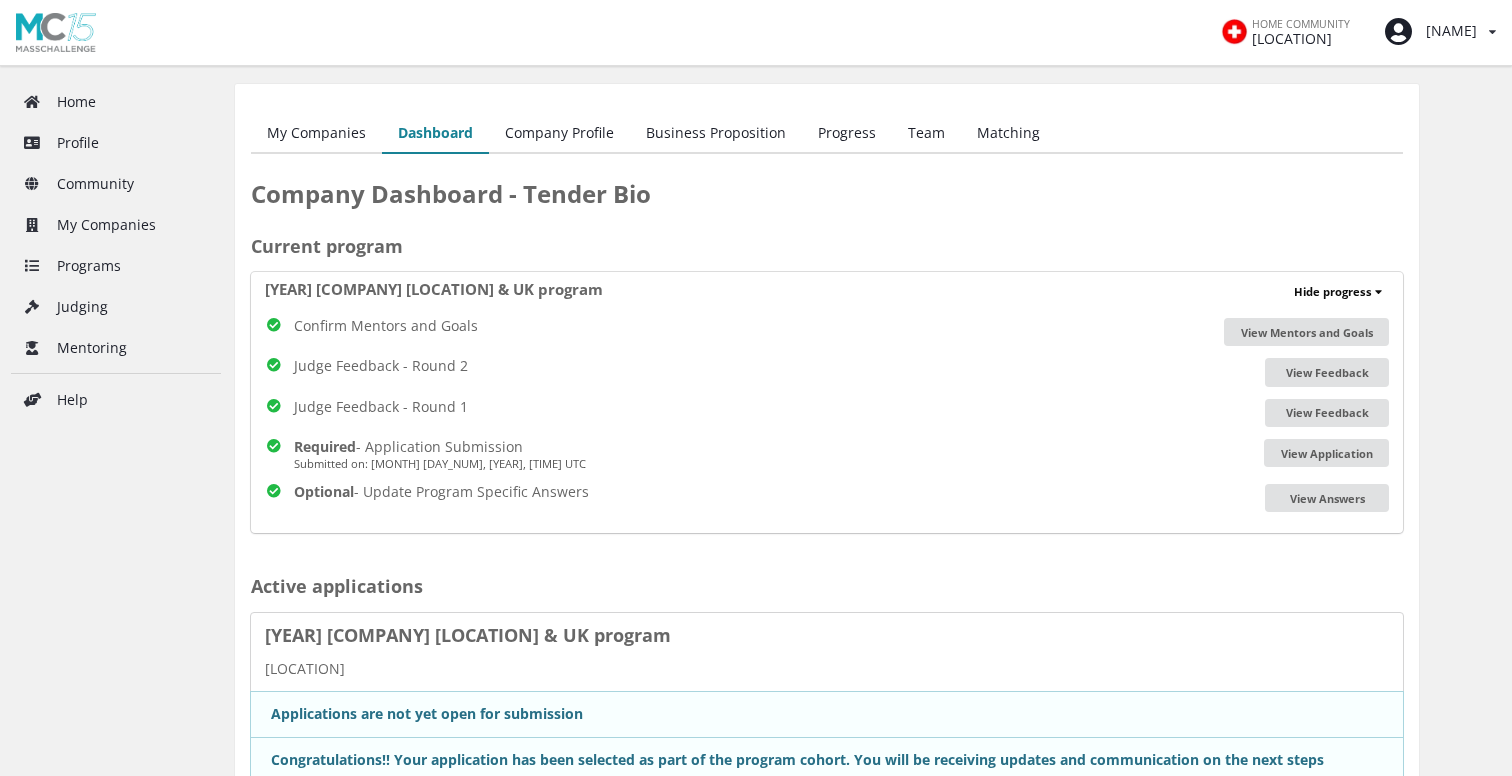 scroll, scrollTop: 0, scrollLeft: 0, axis: both 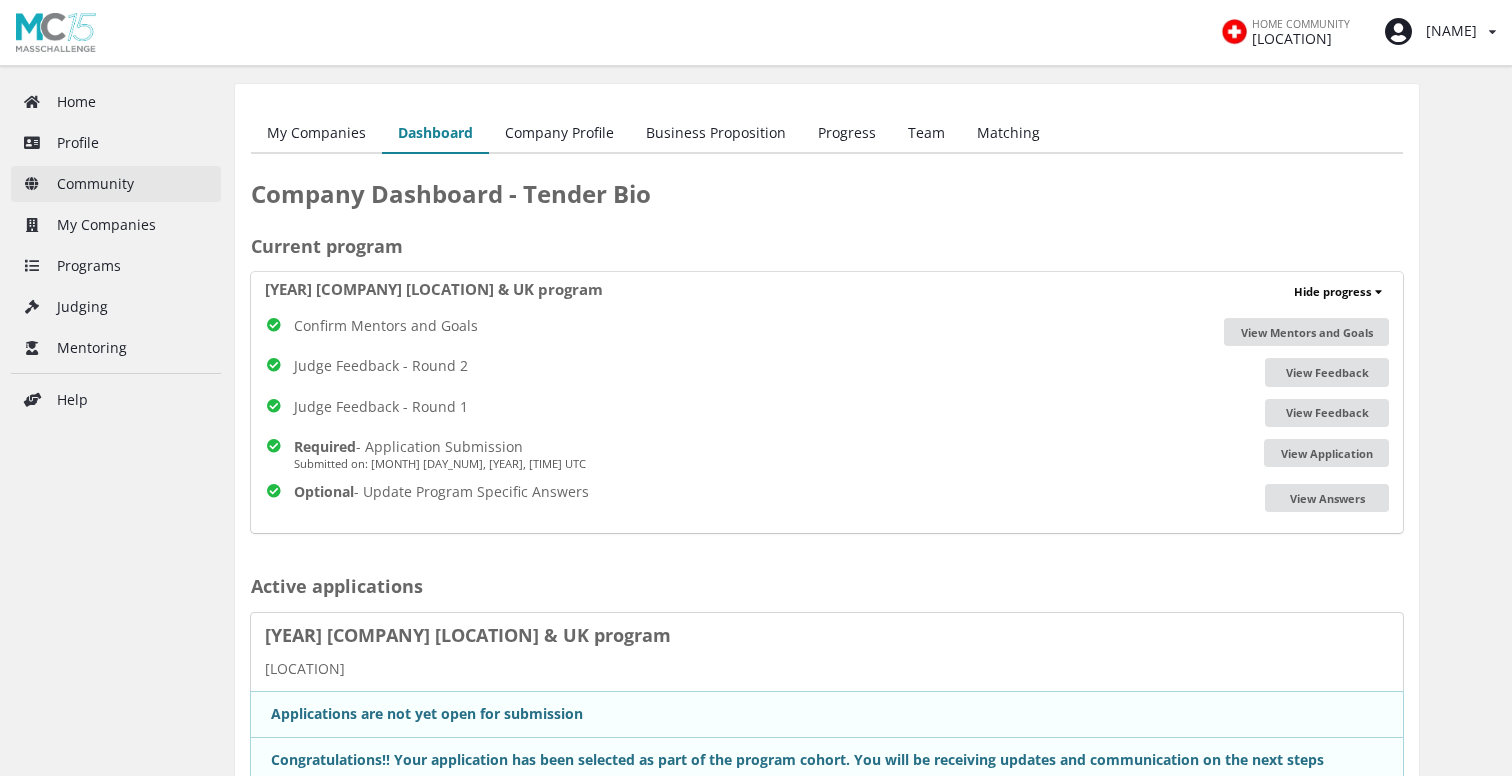 click on "Community" at bounding box center (116, 184) 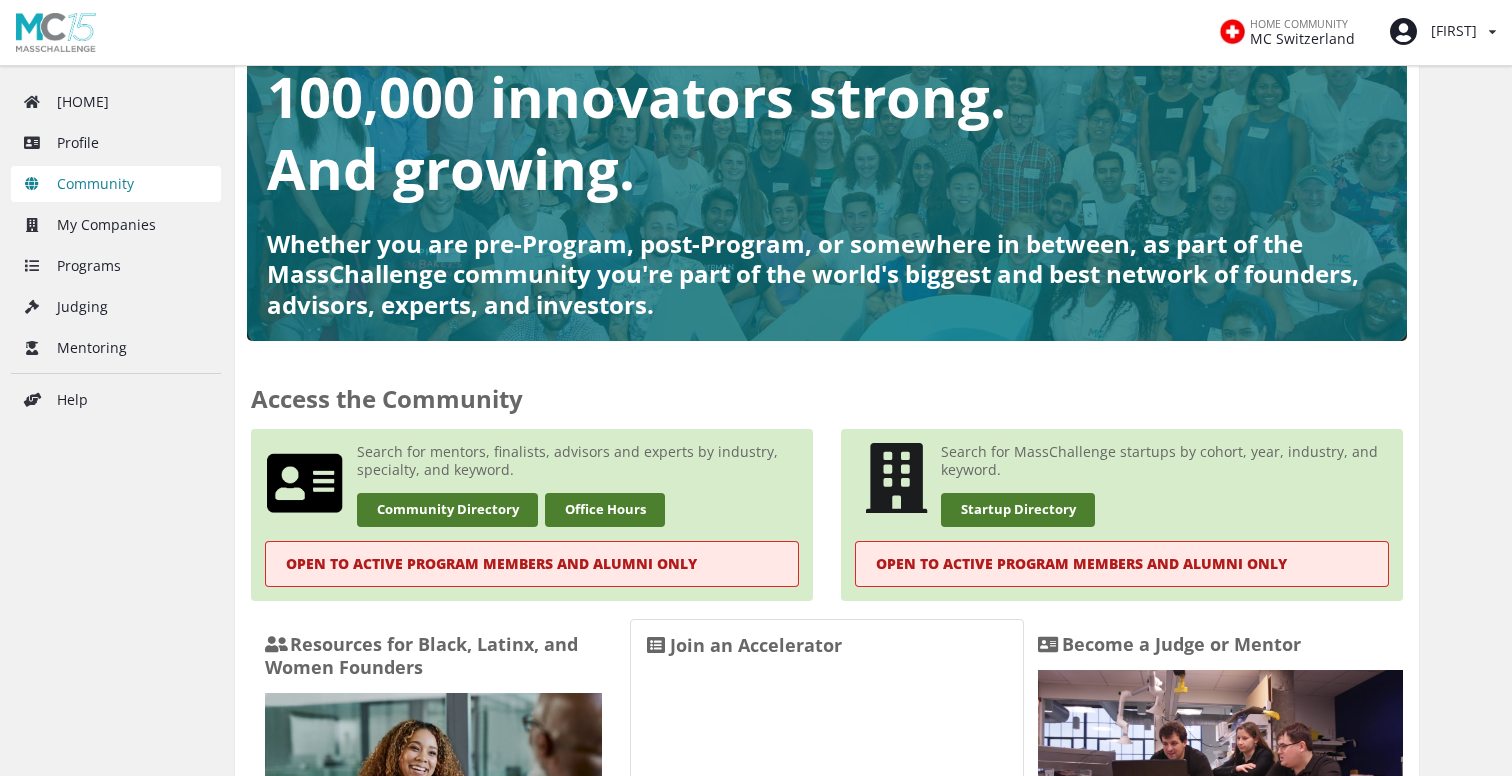scroll, scrollTop: 107, scrollLeft: 0, axis: vertical 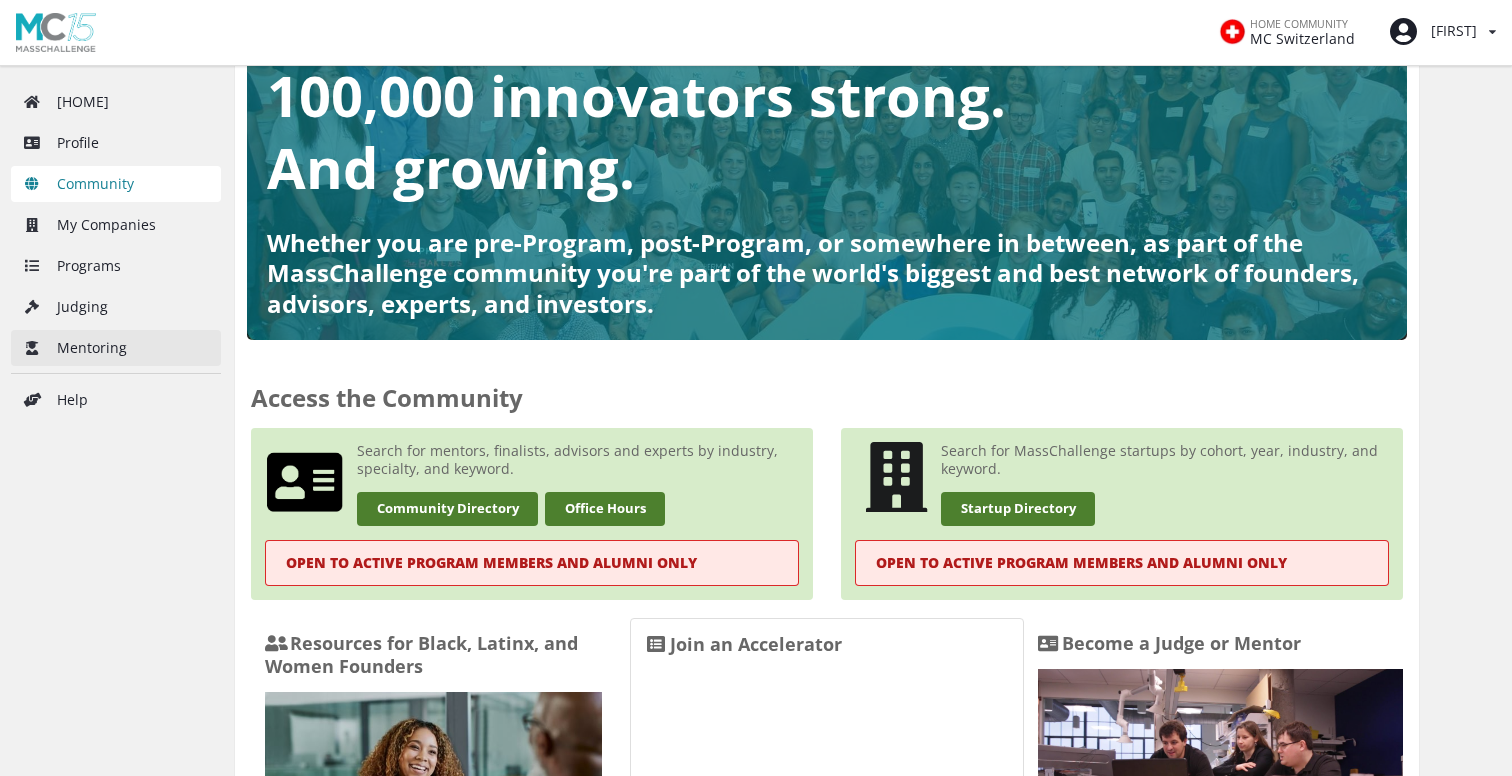 click on "Mentoring" at bounding box center [116, 348] 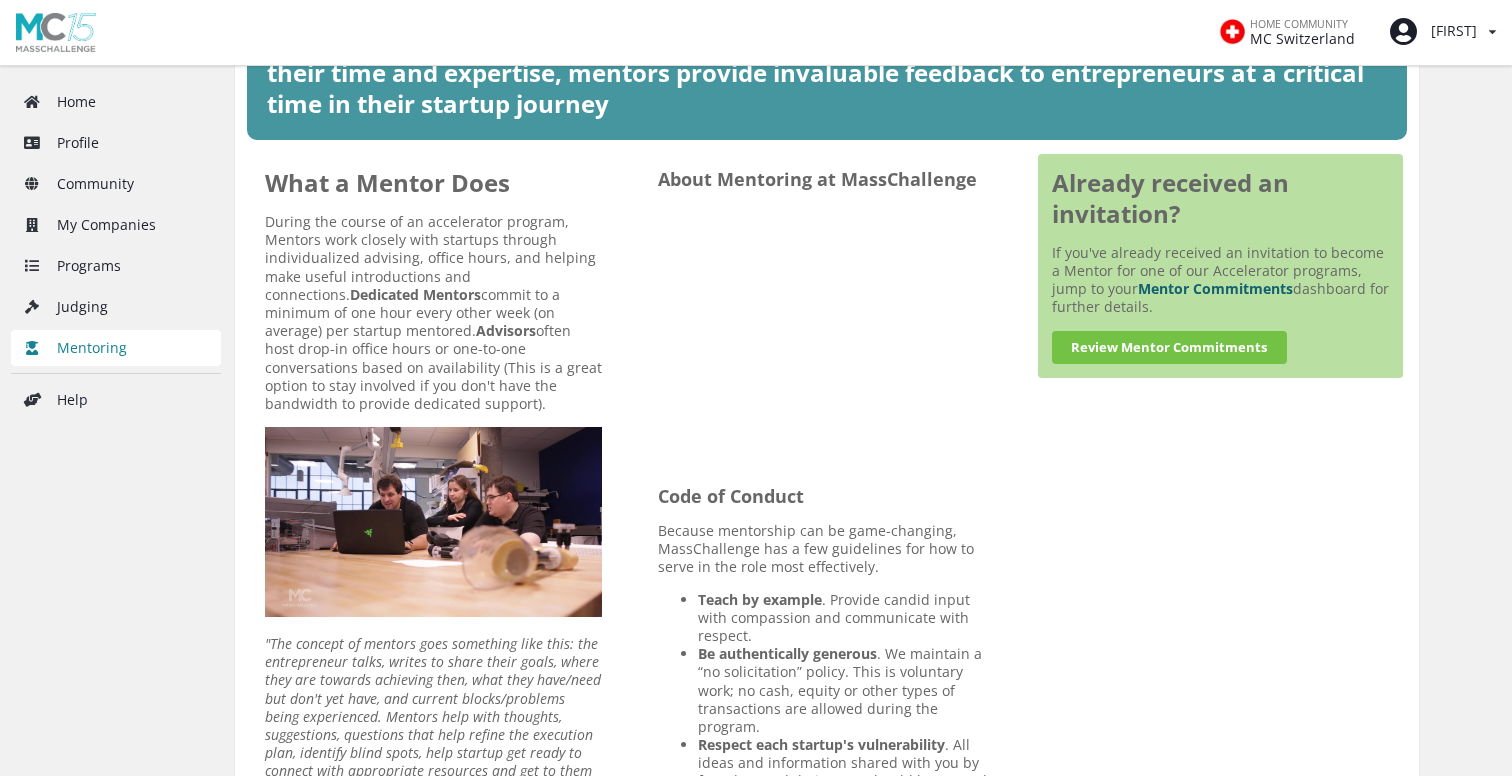scroll, scrollTop: 279, scrollLeft: 0, axis: vertical 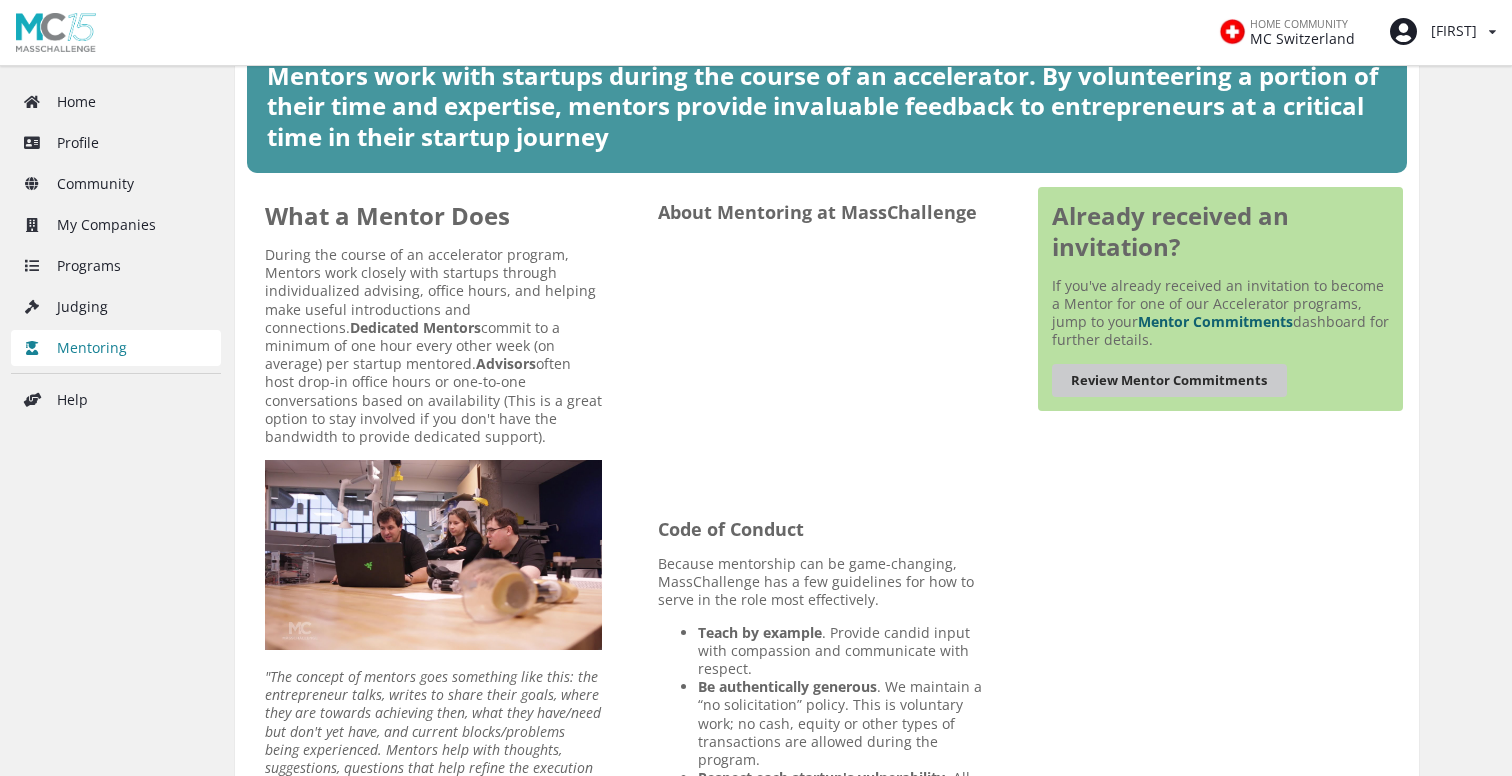 click on "Review Mentor Commitments" at bounding box center [1169, 380] 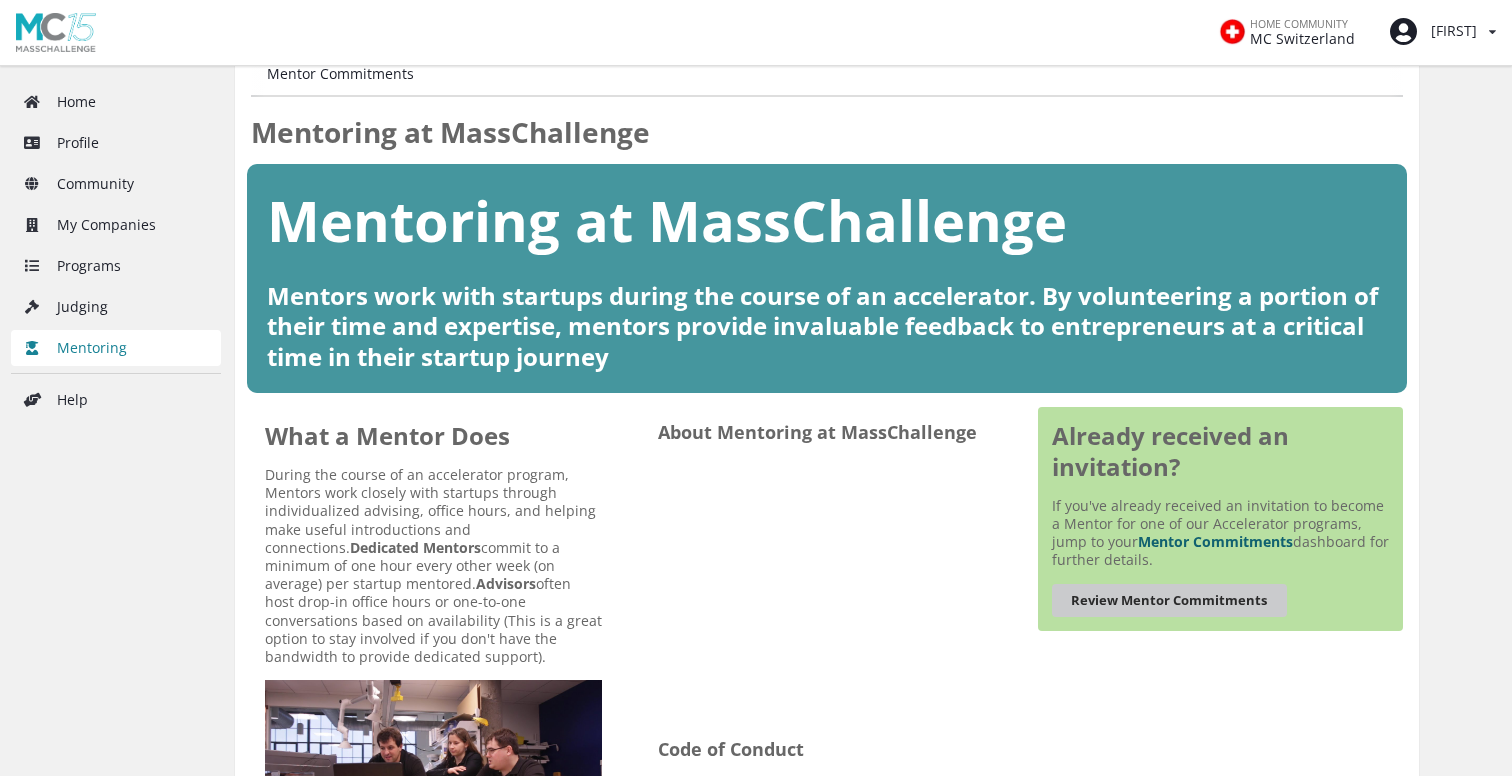 scroll, scrollTop: 0, scrollLeft: 0, axis: both 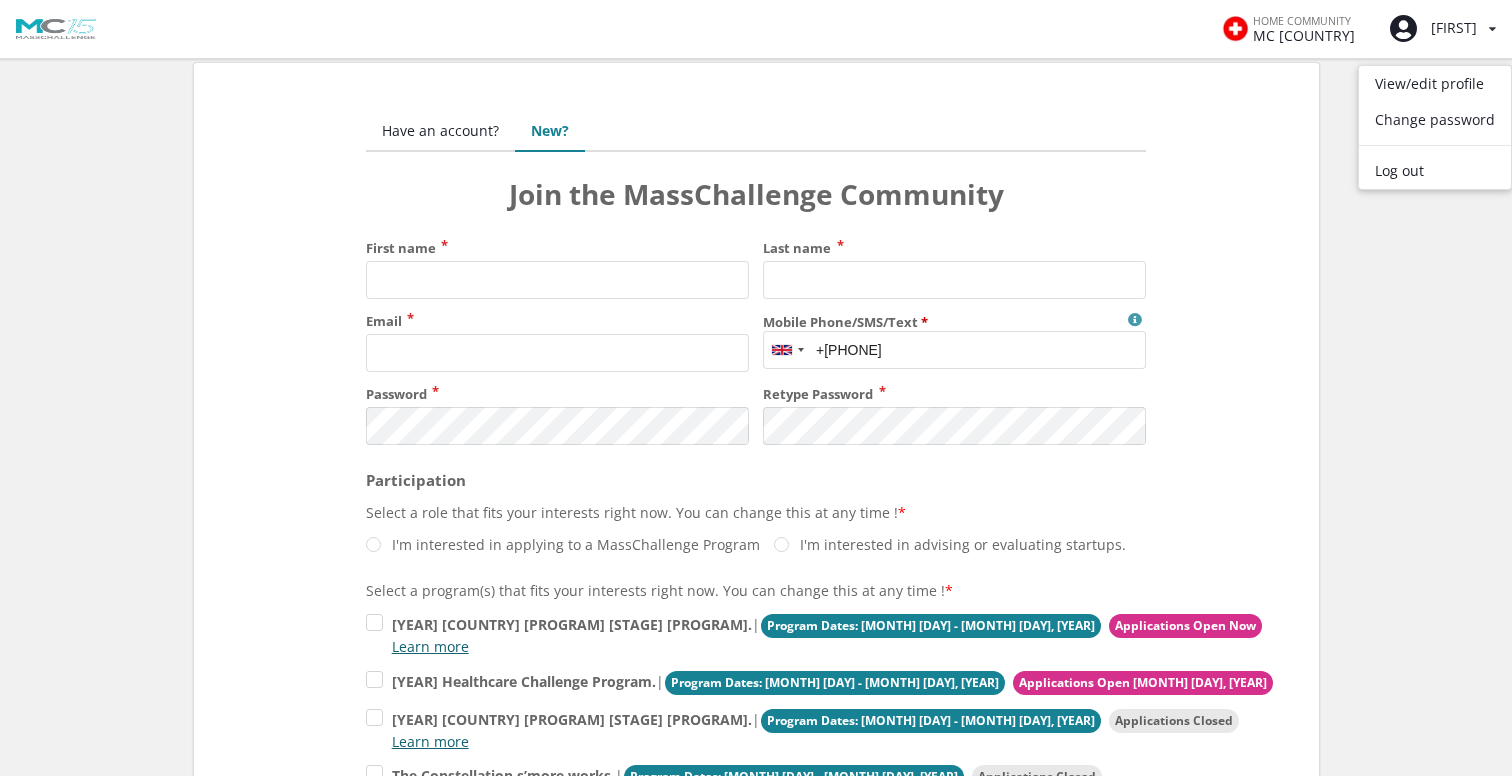 click on "Have an account?" at bounding box center [440, 132] 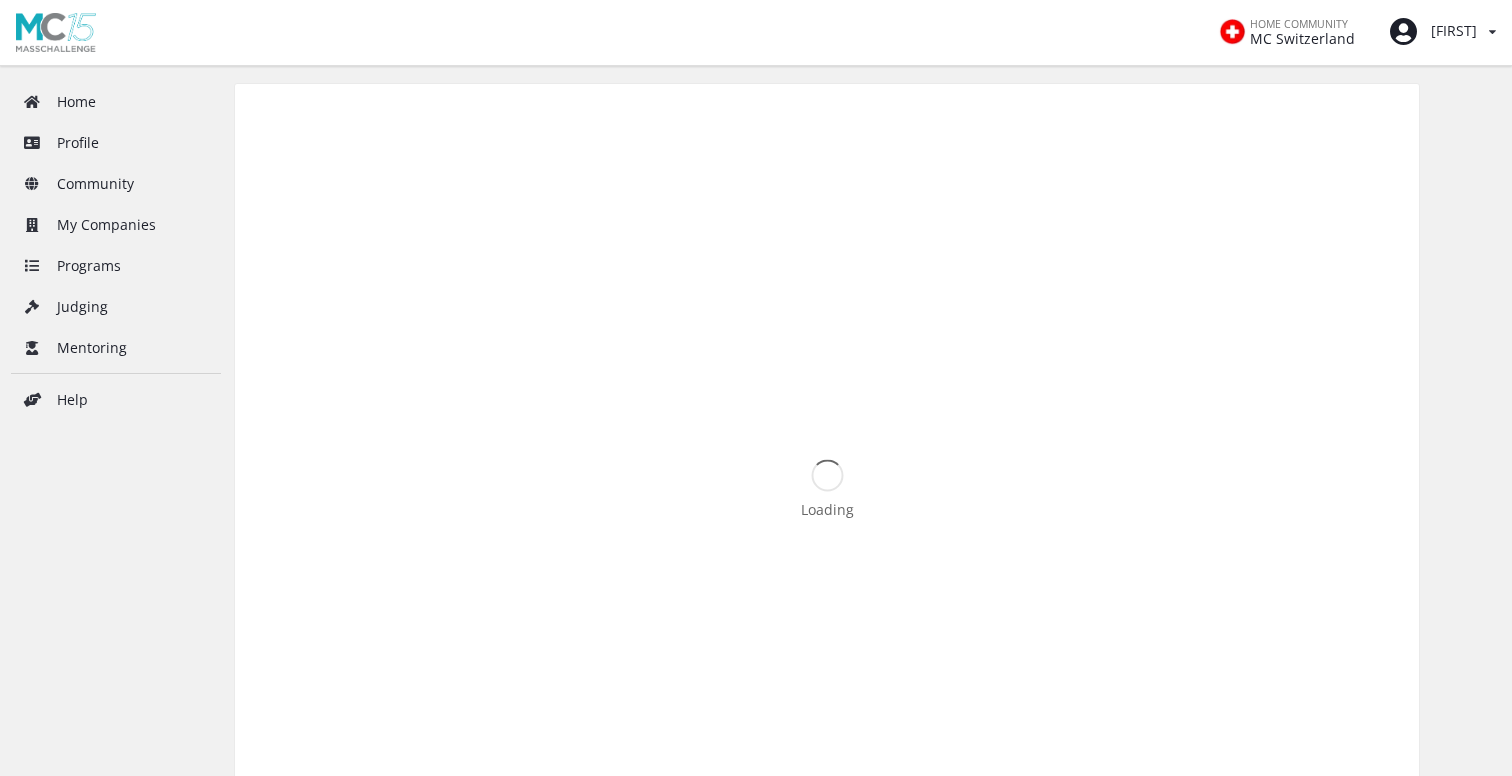 scroll, scrollTop: 0, scrollLeft: 0, axis: both 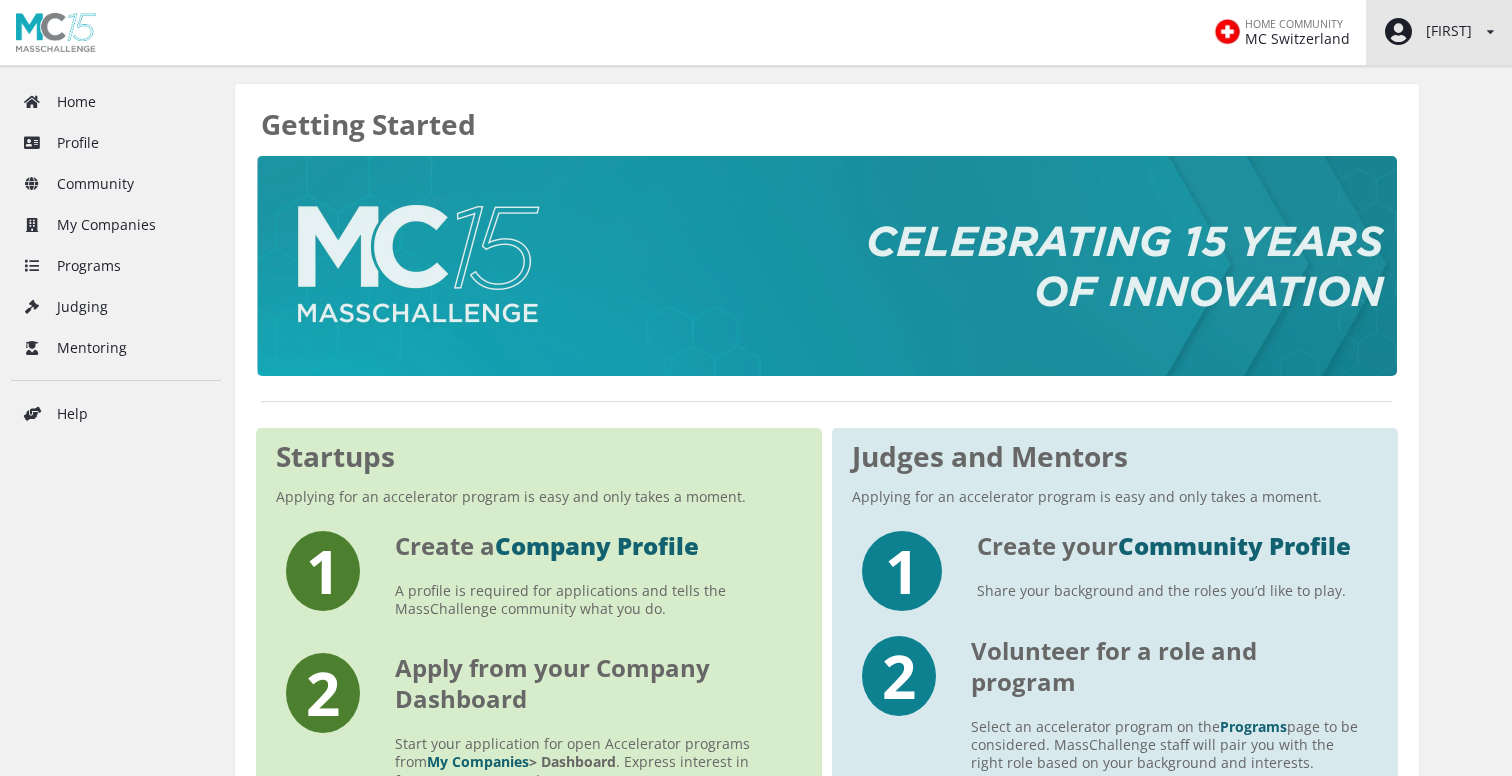click on "[FIRST]" at bounding box center [1427, 32] 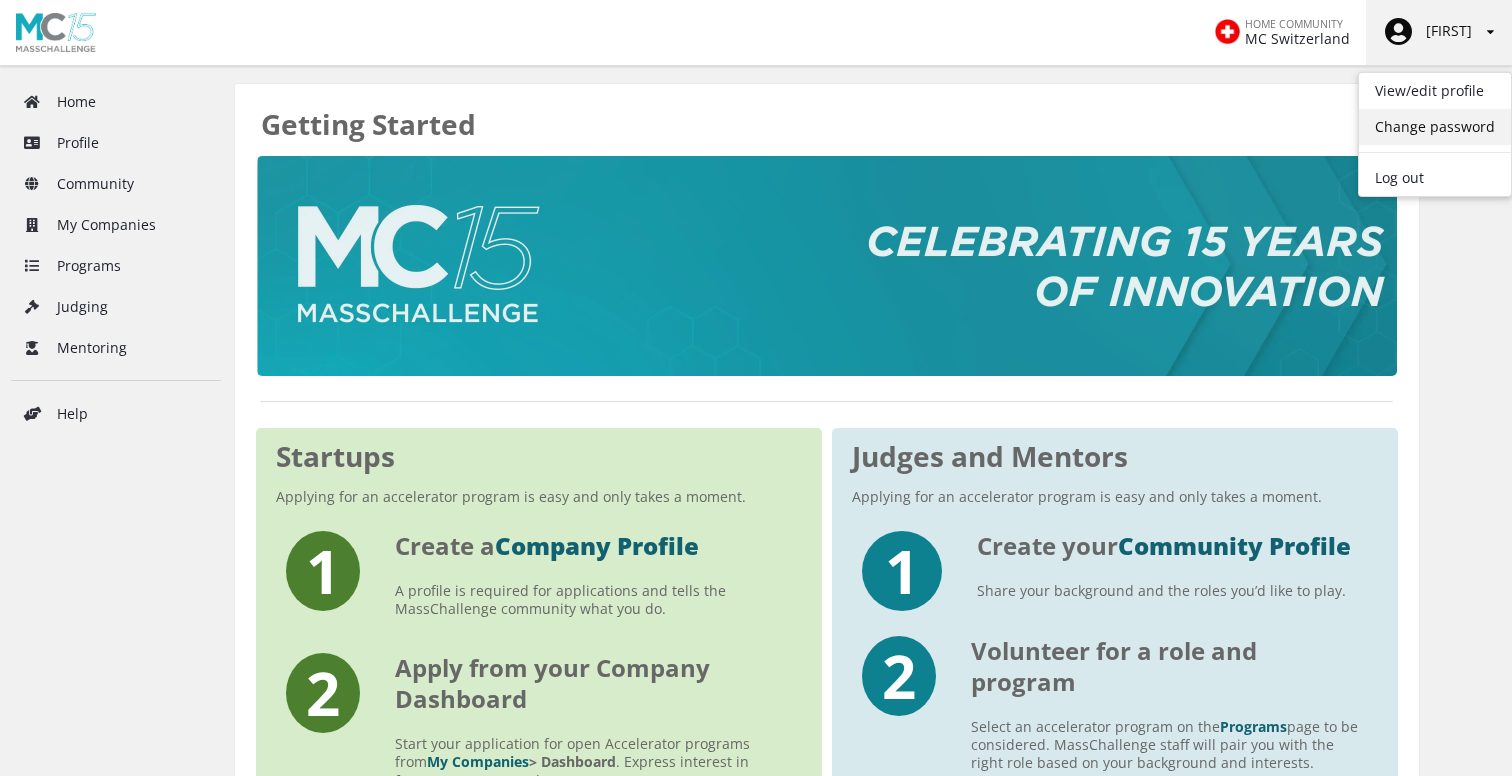click on "Change password" at bounding box center [1435, 127] 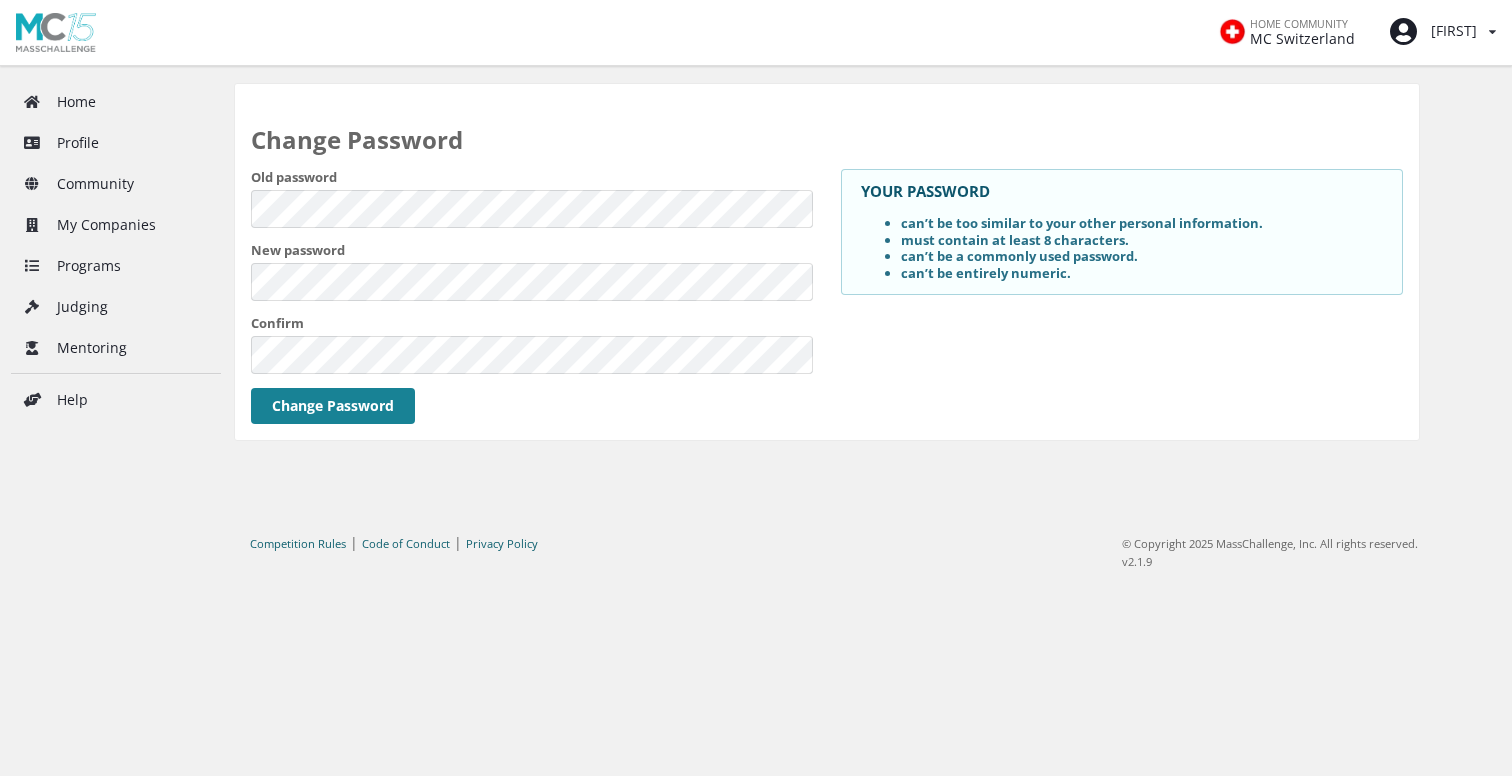 scroll, scrollTop: 0, scrollLeft: 0, axis: both 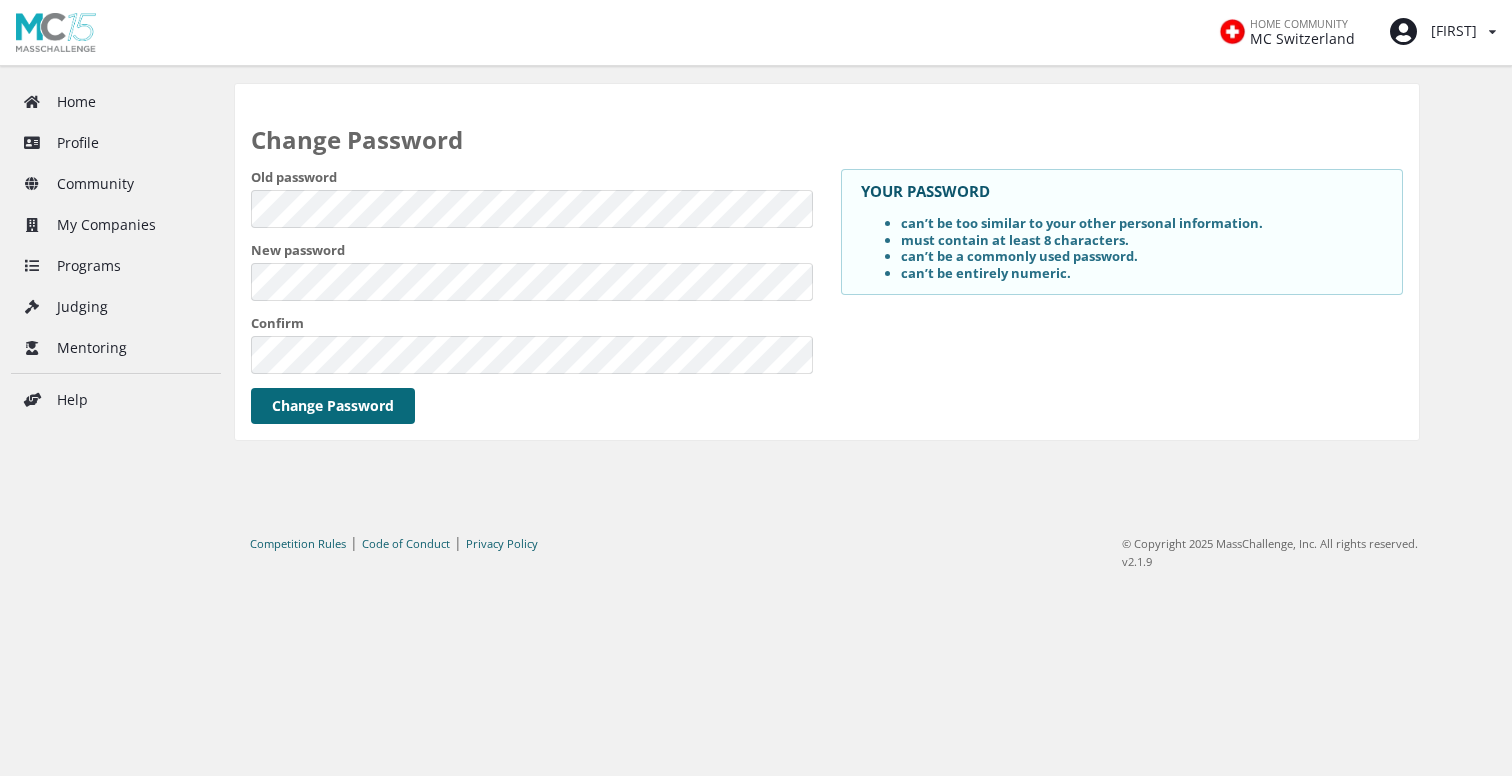 click on "Change Password" at bounding box center [333, 406] 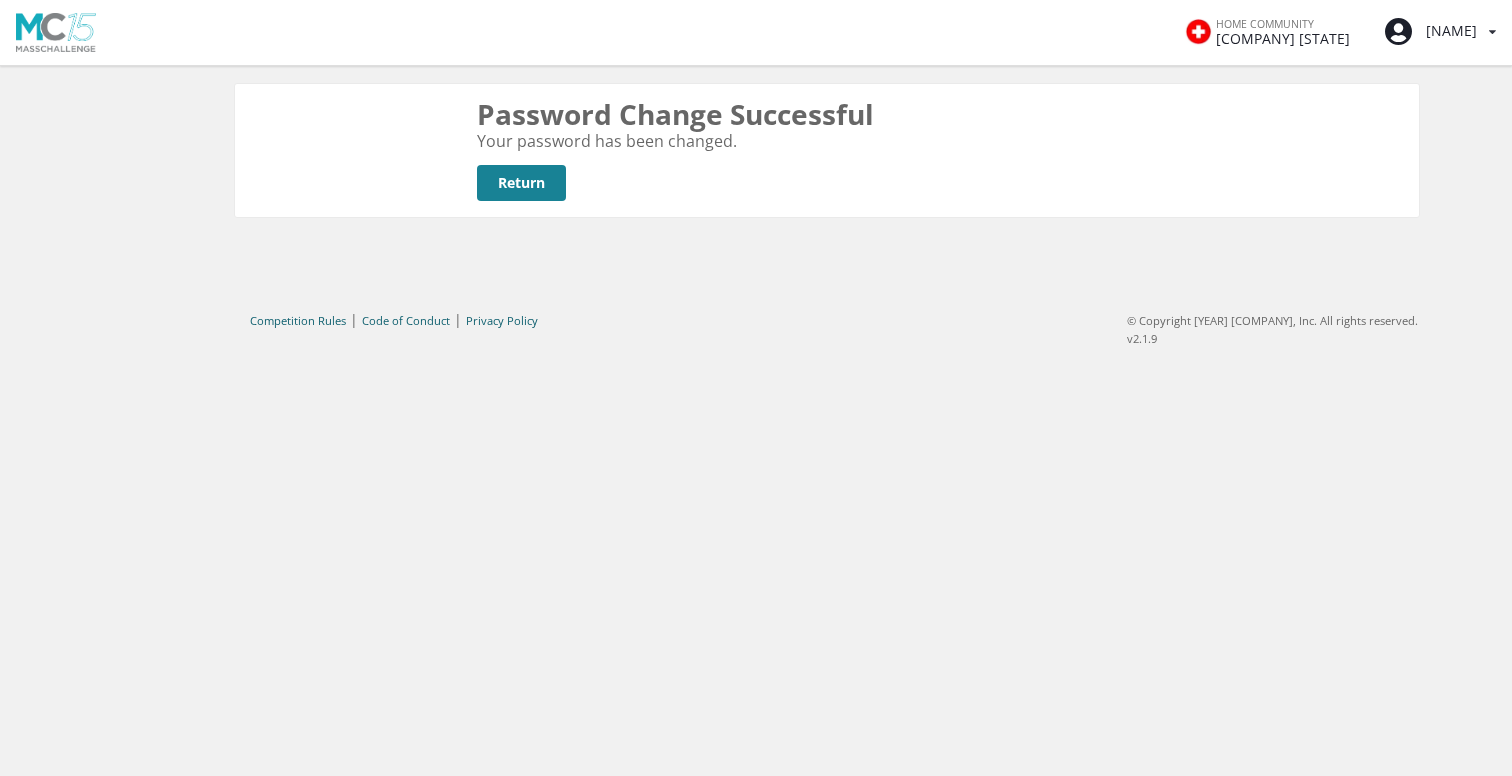 scroll, scrollTop: 0, scrollLeft: 0, axis: both 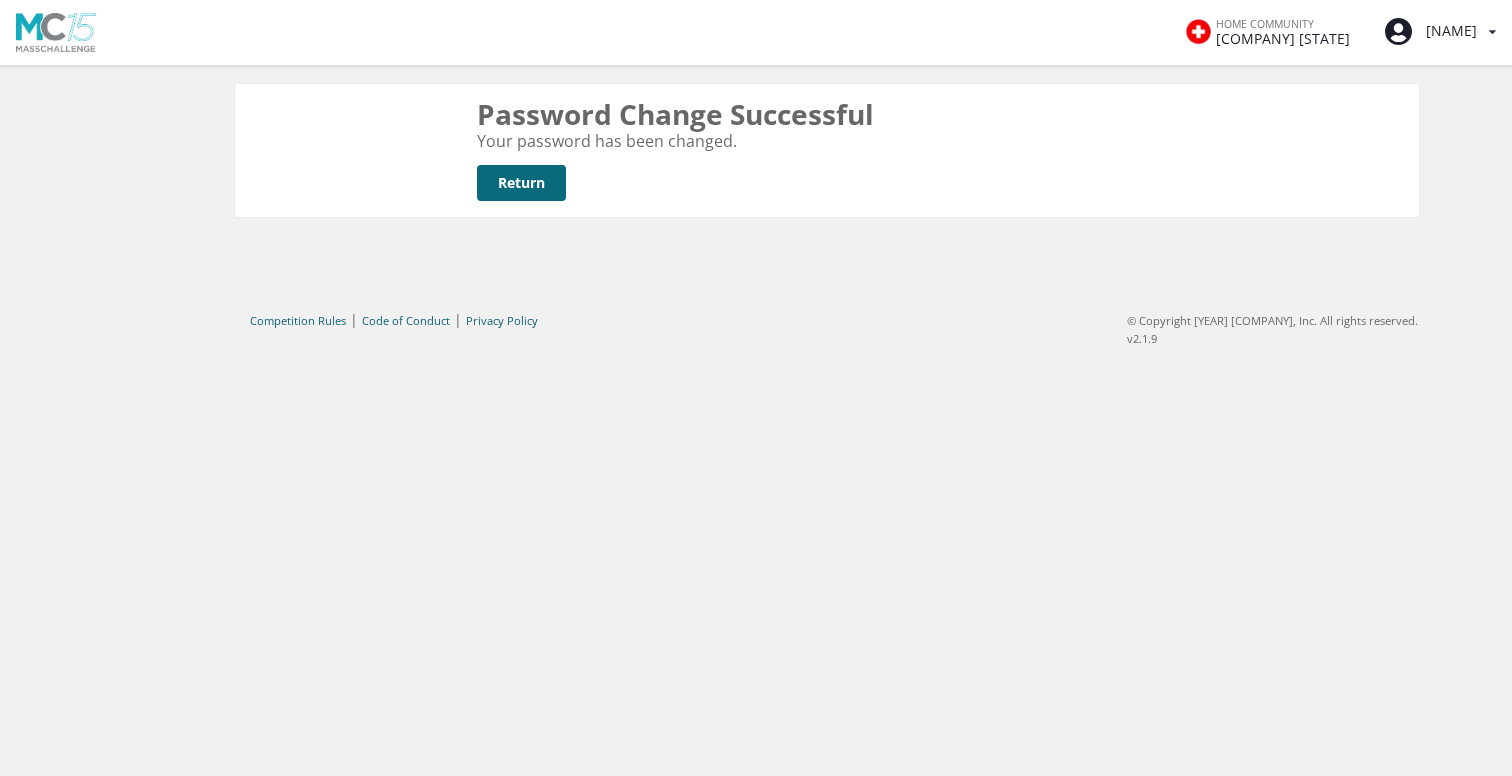 click on "Return" at bounding box center (521, 183) 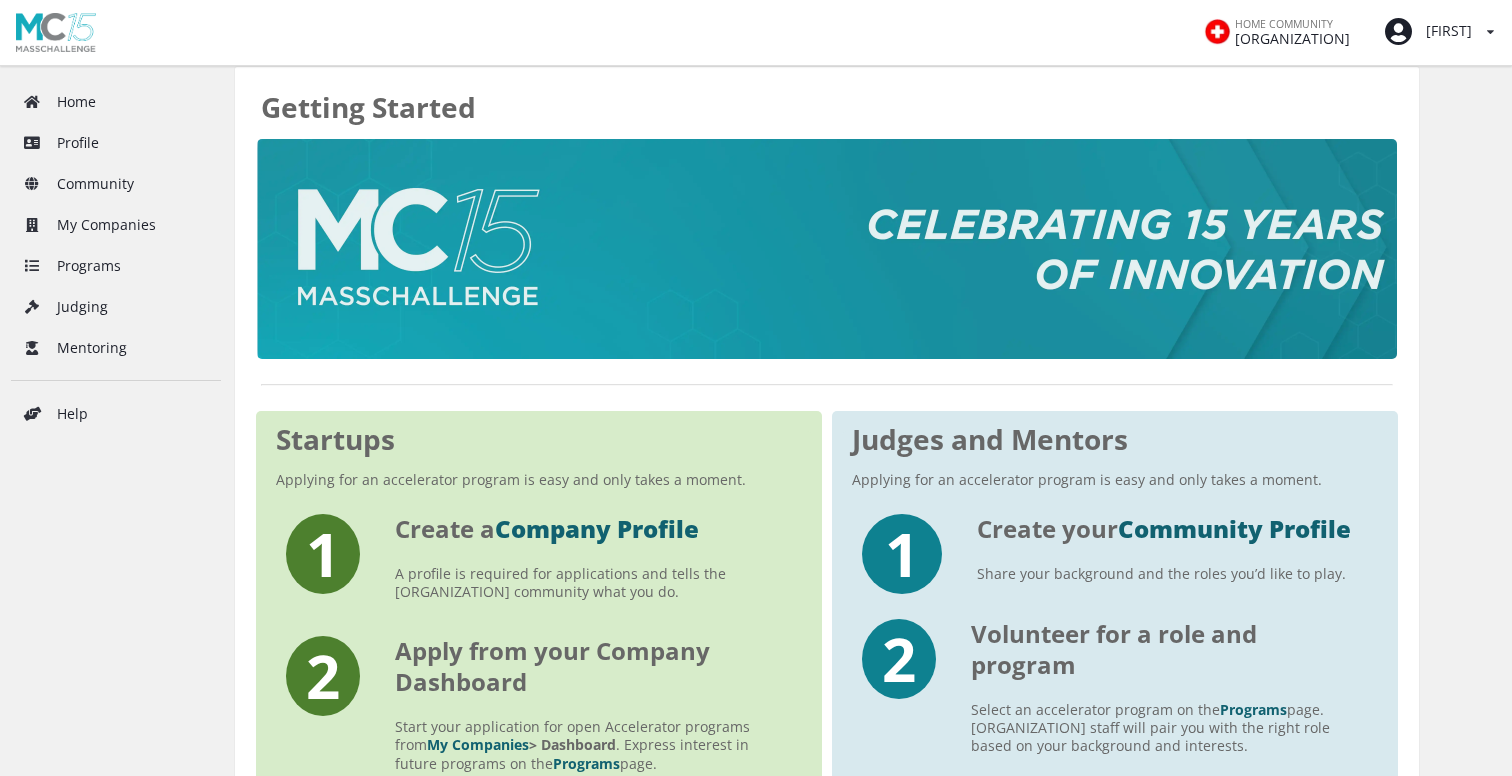 scroll, scrollTop: 21, scrollLeft: 0, axis: vertical 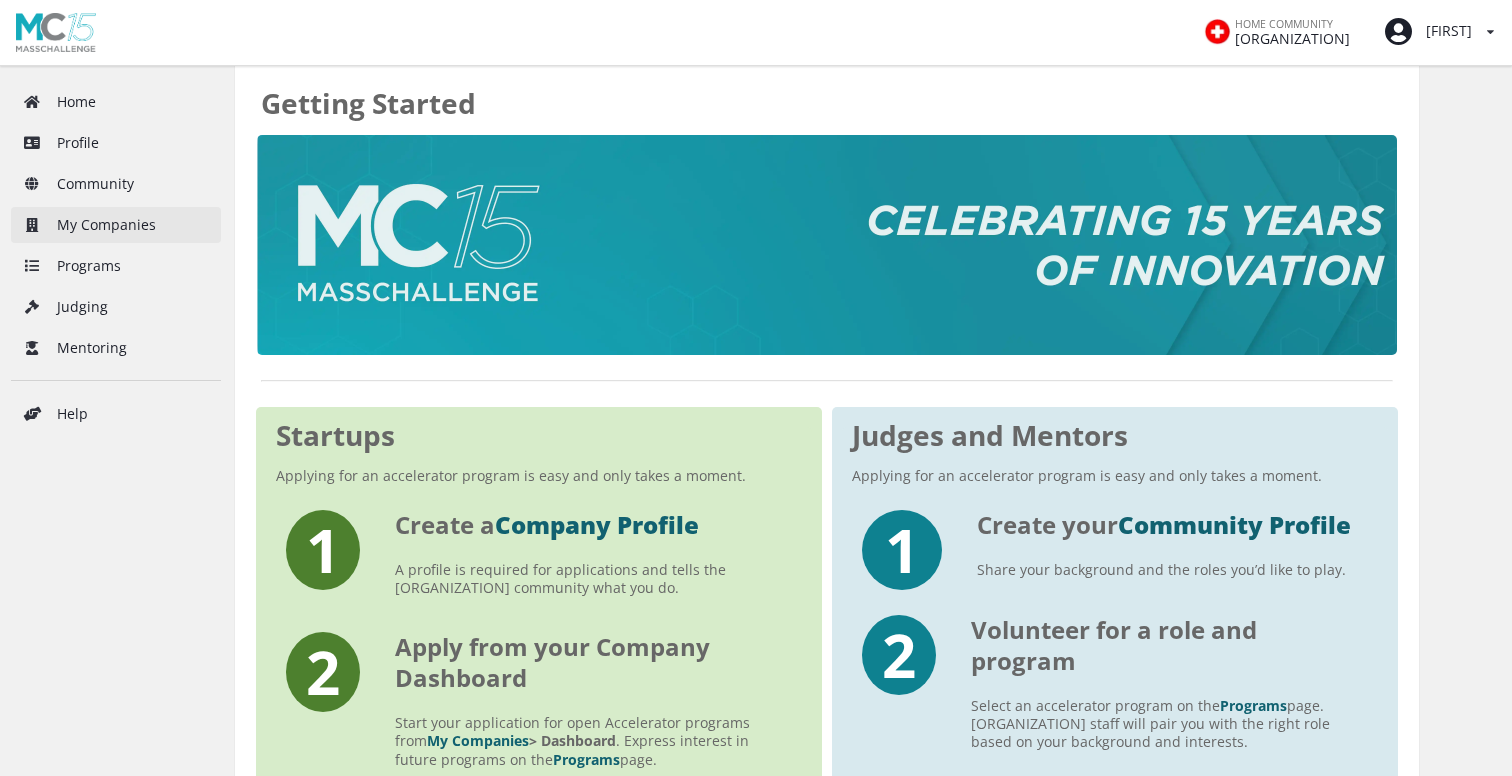 click on "My Companies" at bounding box center [116, 225] 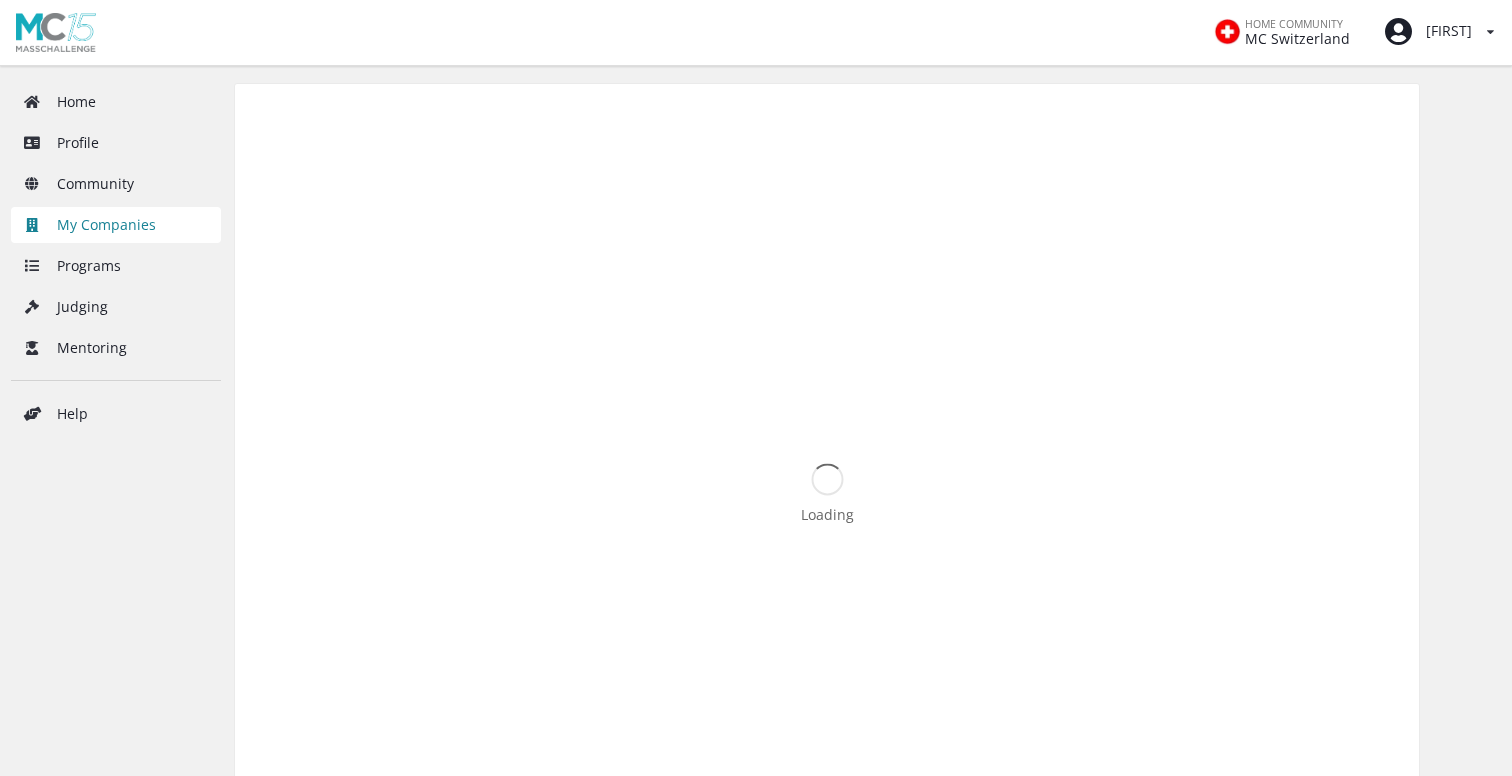 scroll, scrollTop: 0, scrollLeft: 0, axis: both 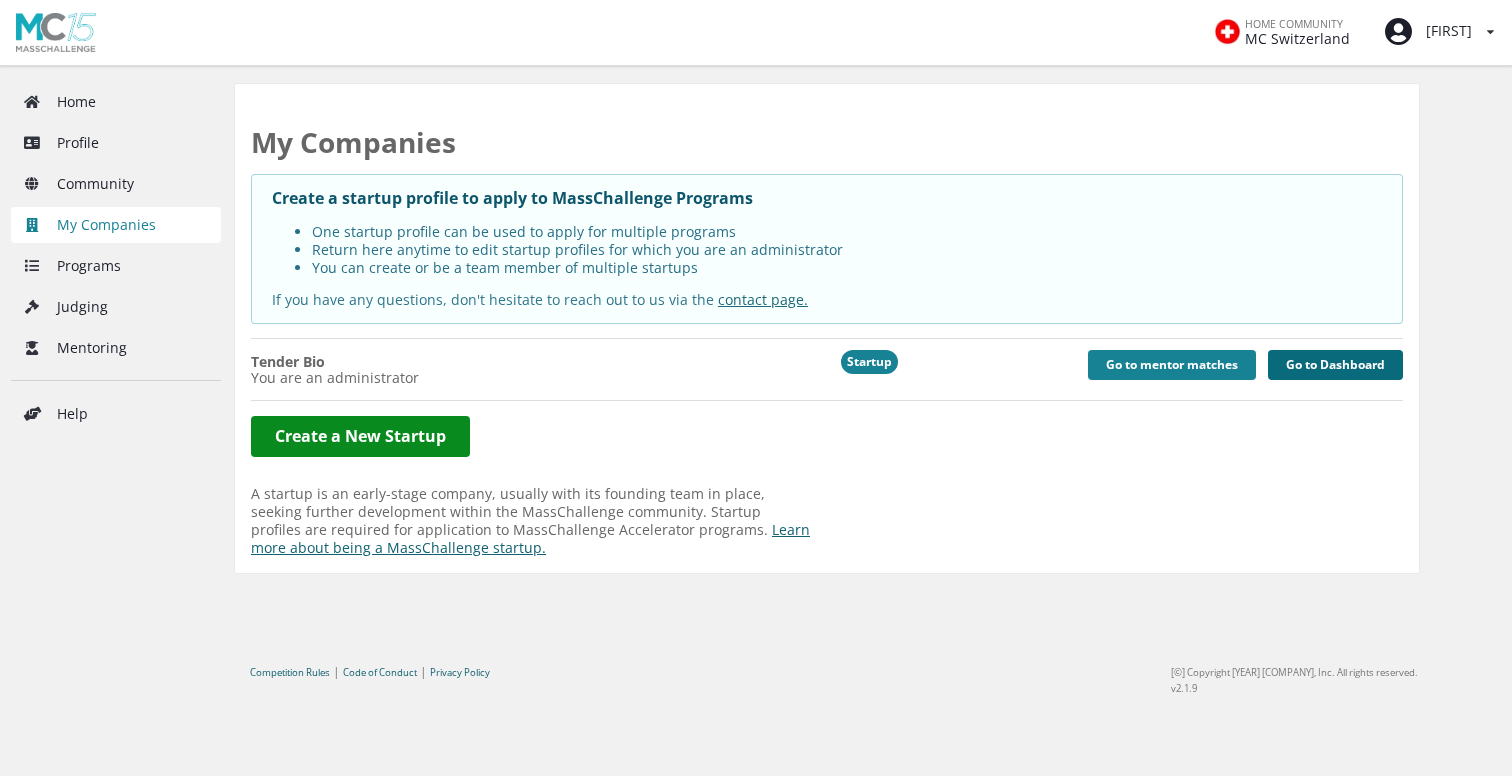 click on "Go to Dashboard" at bounding box center (1335, 365) 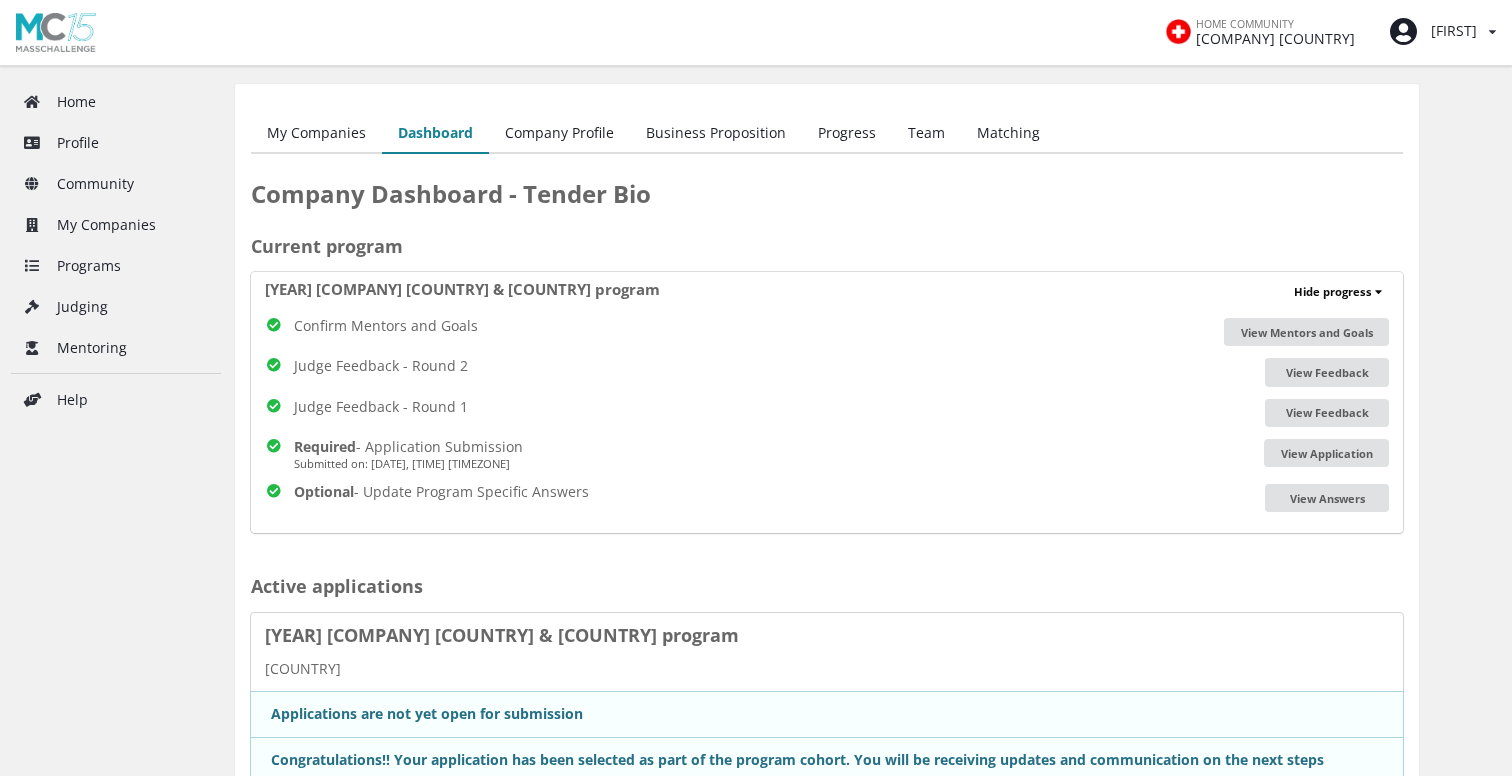 scroll, scrollTop: 7, scrollLeft: 0, axis: vertical 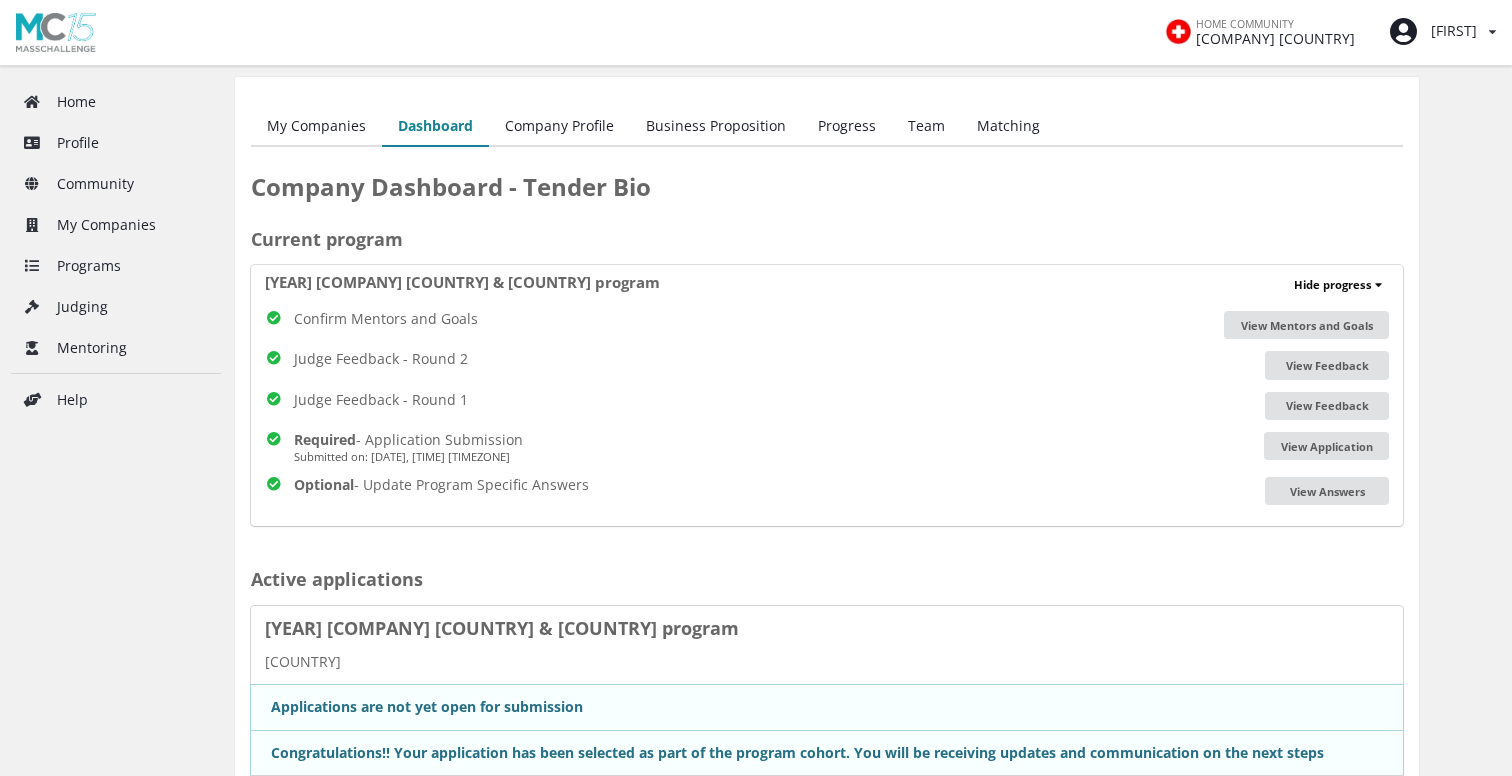 click on "Company Profile" at bounding box center [559, 127] 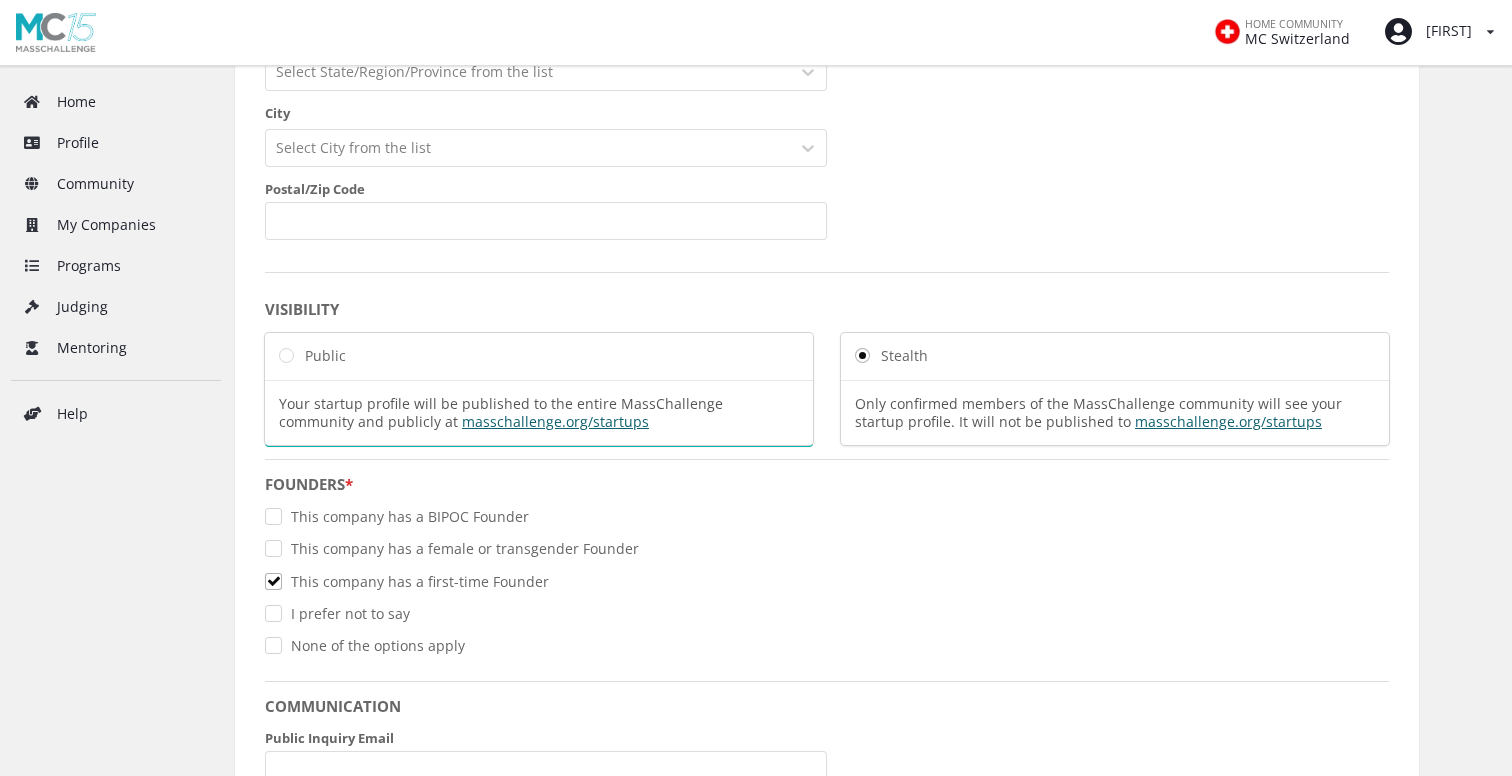 scroll, scrollTop: 1168, scrollLeft: 0, axis: vertical 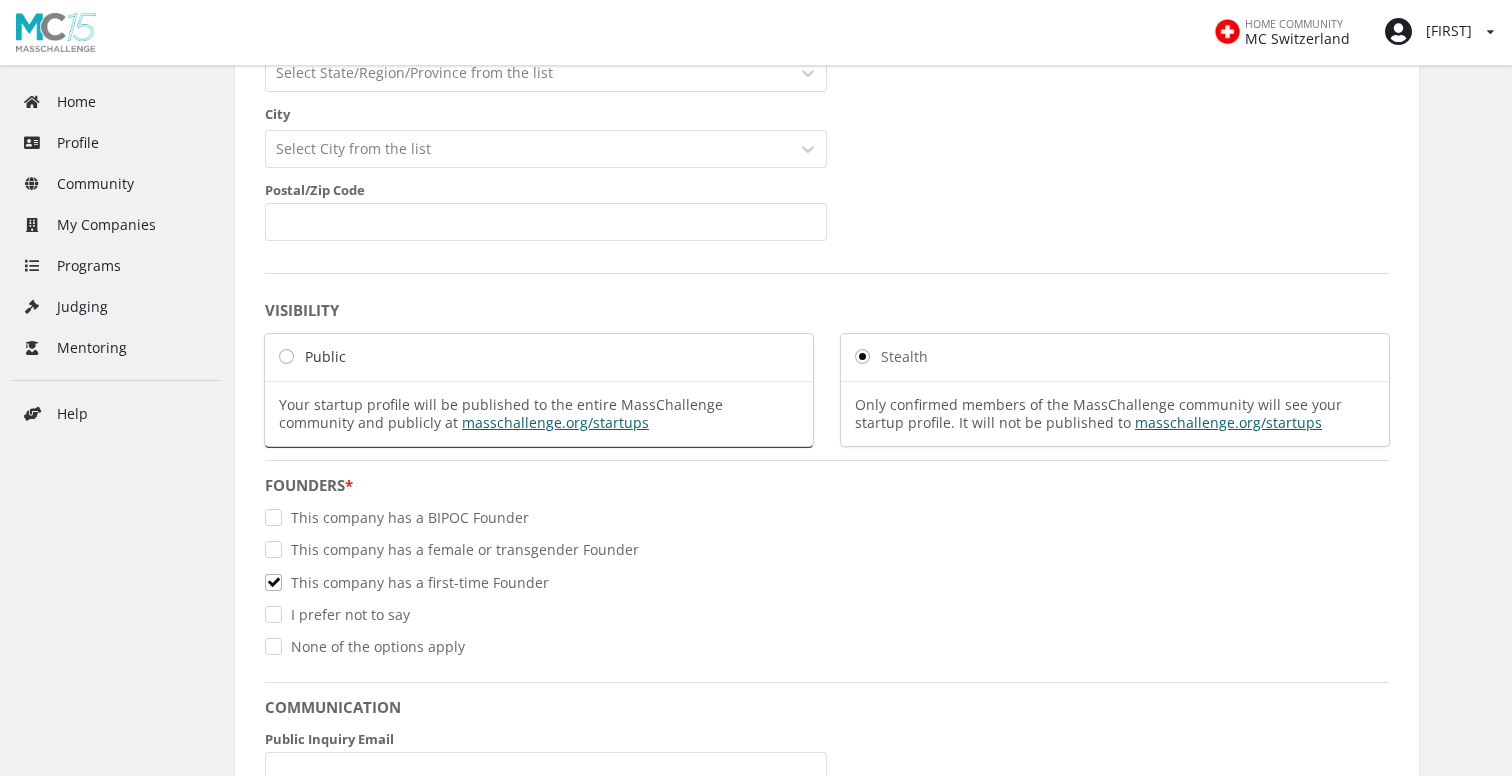 click on "Public" at bounding box center [312, 356] 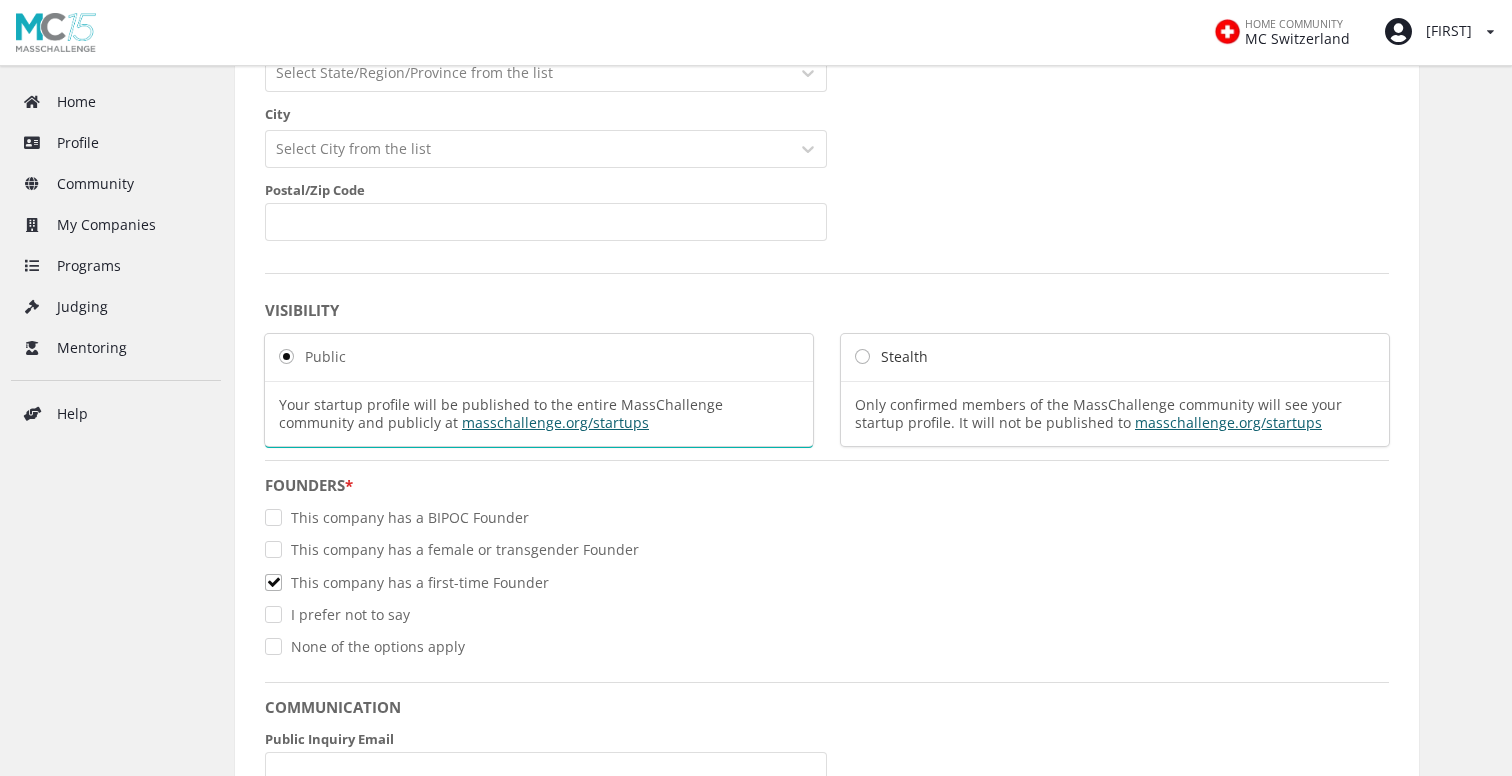 click on "Stealth" at bounding box center (891, 356) 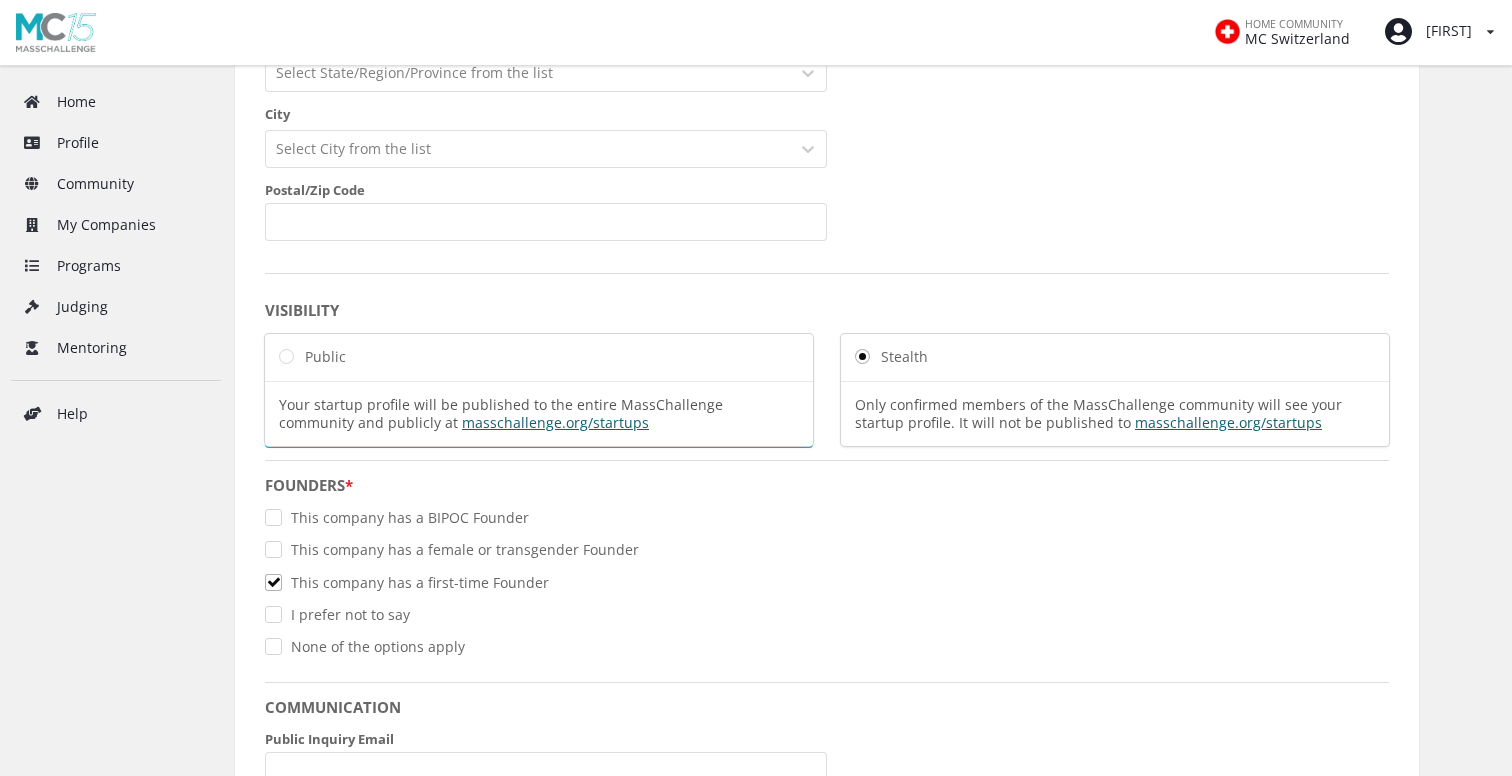 click on "Startup Name Tender Bio Year Founded MM/YYYY Logo   Any png or jpg up to  2MB . Ideal dimensions: 600 × 400 pixels. Elevator Pitch Tender Bio is solving the scale-up problem that is faced by the cultivated meat industry. 89   /   300  characters Video Elevator Pitch URL Upload your 1-3 minute video pitch to Vimeo or Youtube. Paste the shared link here. Primary Industry *   Sustainable Food Sub-Industry   * Alternative Proteins and plant-based ingredients Feed and Pet solutions Food losses and waste reduction Food Packaging Food supply chain innovation Other area of Sustainable Food Regenerative agriculture, agritech and urban farming You may select up to 2 related industries. Location Country Of Primary Operations:  *   United Kingdom Street Address State/Region/Province   Select State/Region/Province from the list City   Select City from the list Postal/Zip Code VISIBILITY Public Your startup profile will be published to the entire MassChallenge community and publicly at   masschallenge.org/startups Stealth" at bounding box center (827, 143) 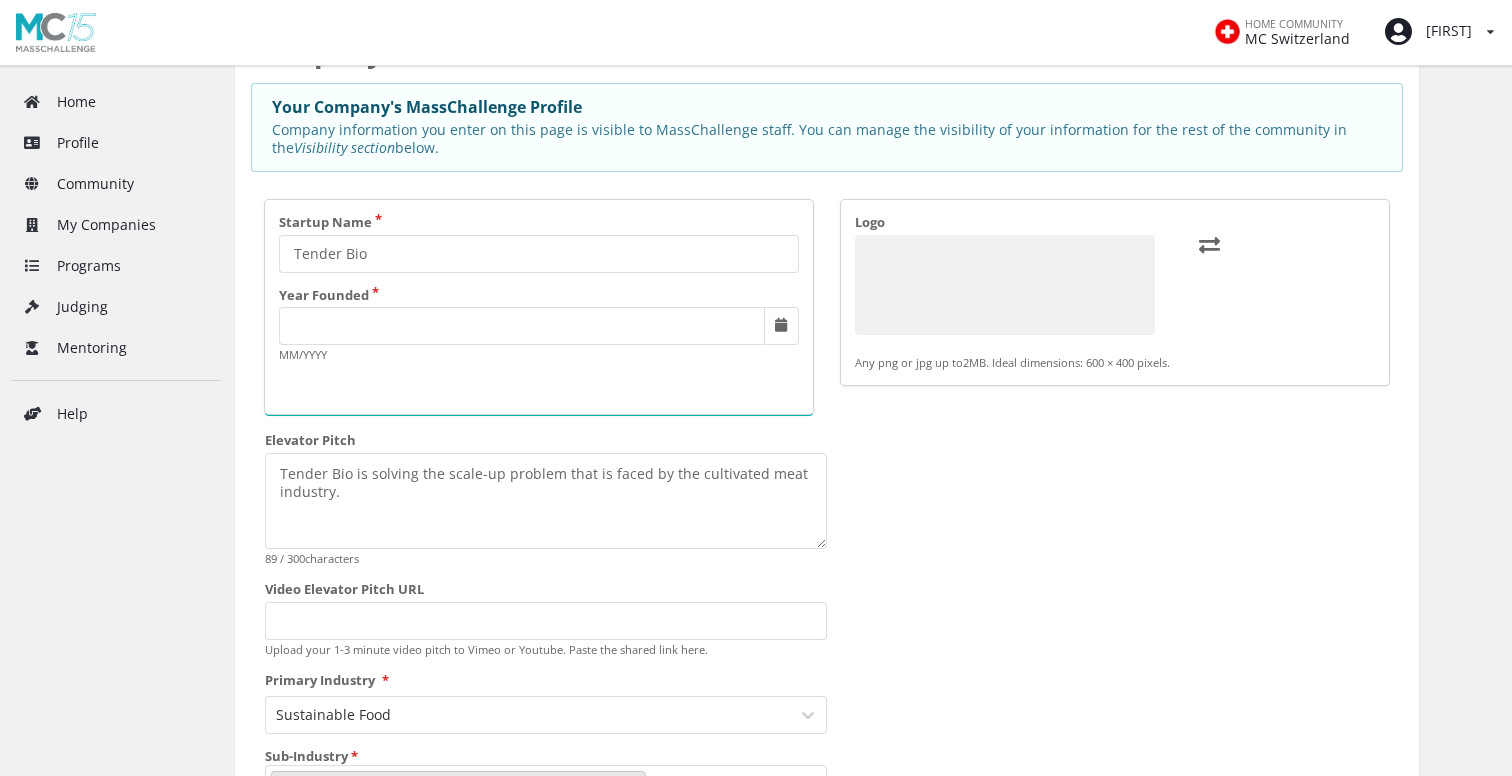 scroll, scrollTop: 94, scrollLeft: 0, axis: vertical 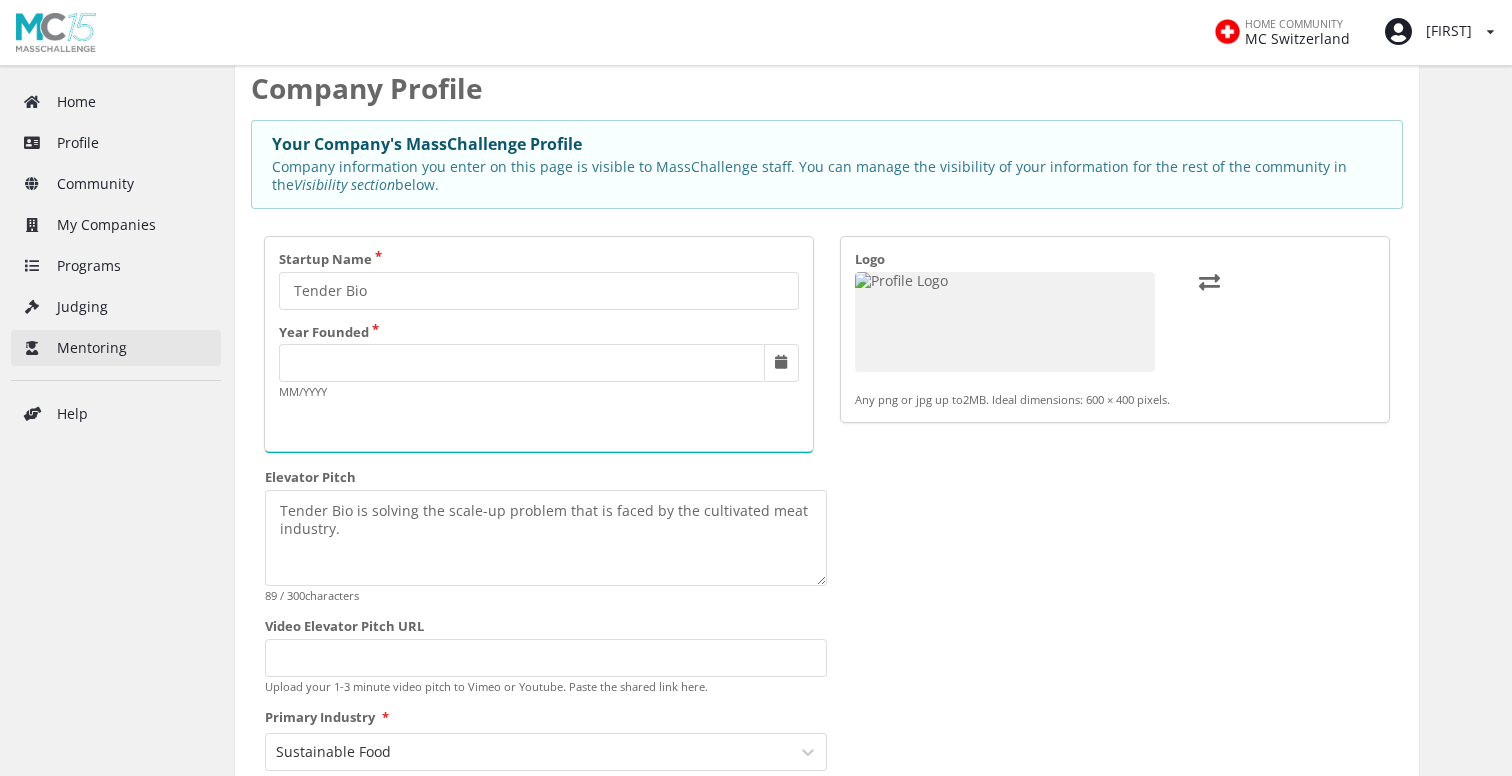 click on "Mentoring" at bounding box center (116, 348) 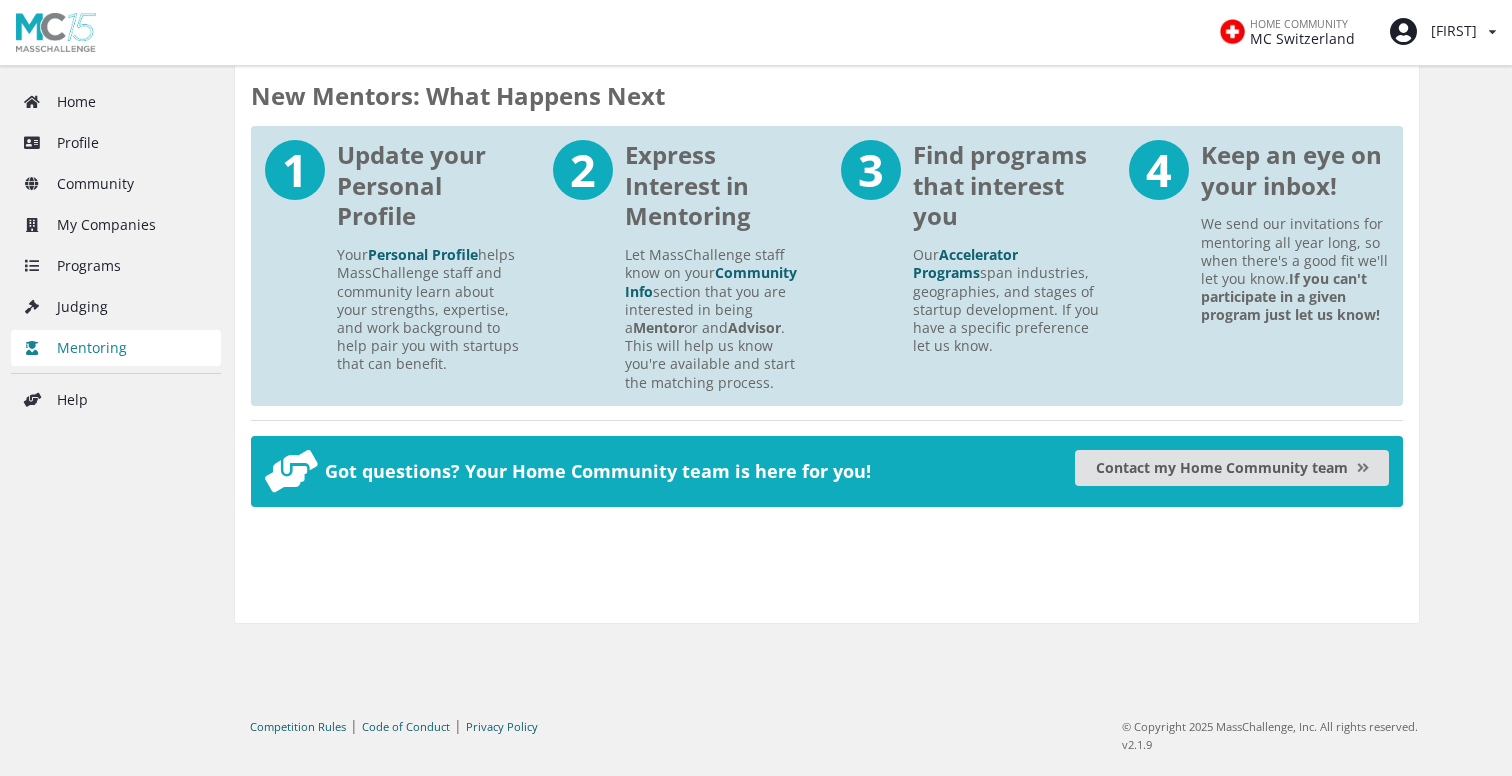 scroll, scrollTop: 1252, scrollLeft: 0, axis: vertical 